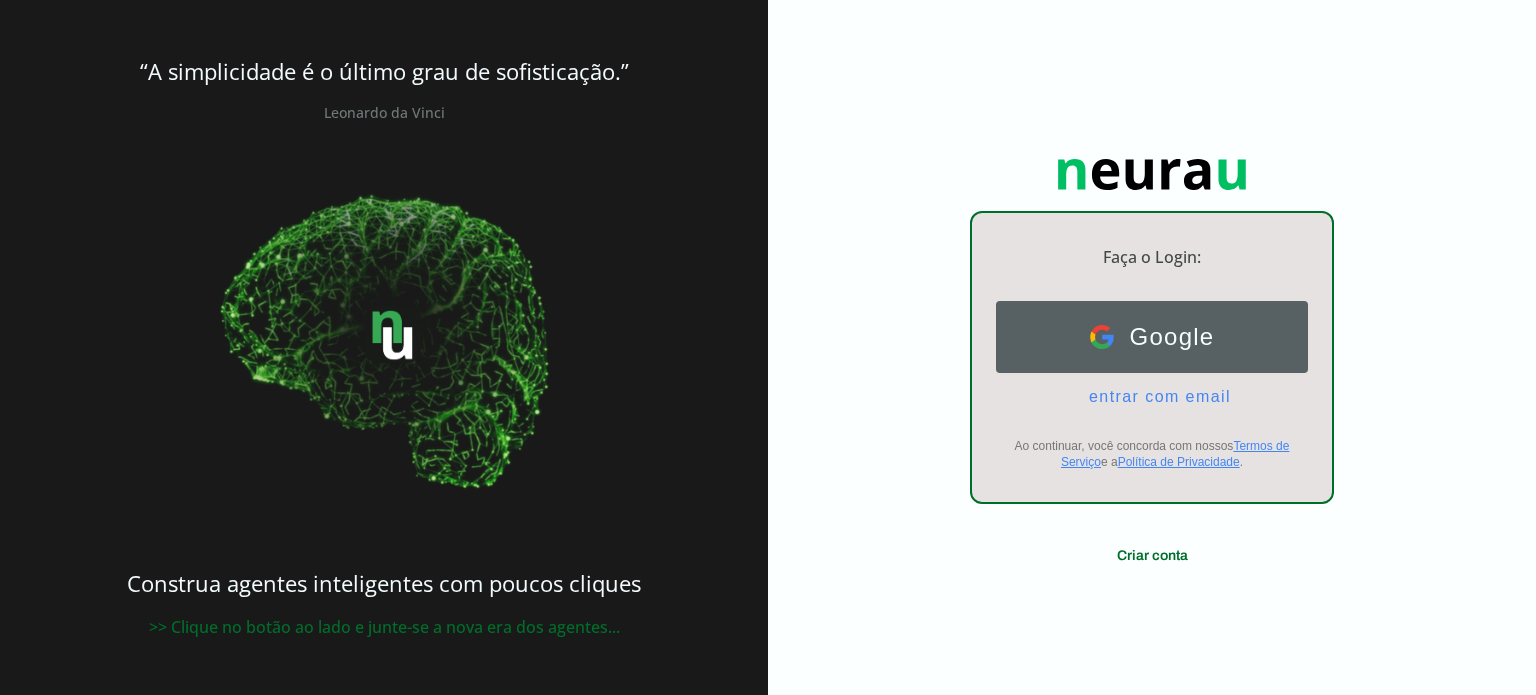 scroll, scrollTop: 0, scrollLeft: 0, axis: both 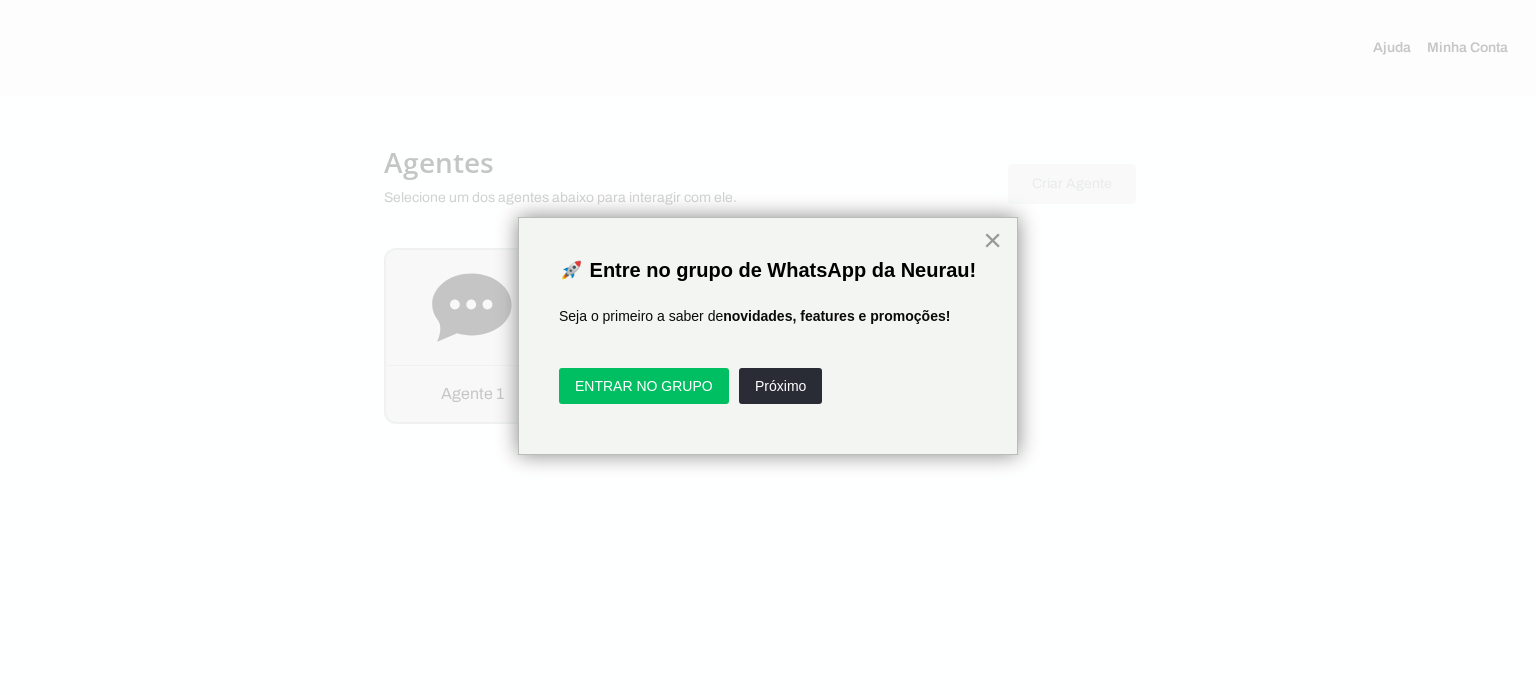 click on "×" at bounding box center [992, 240] 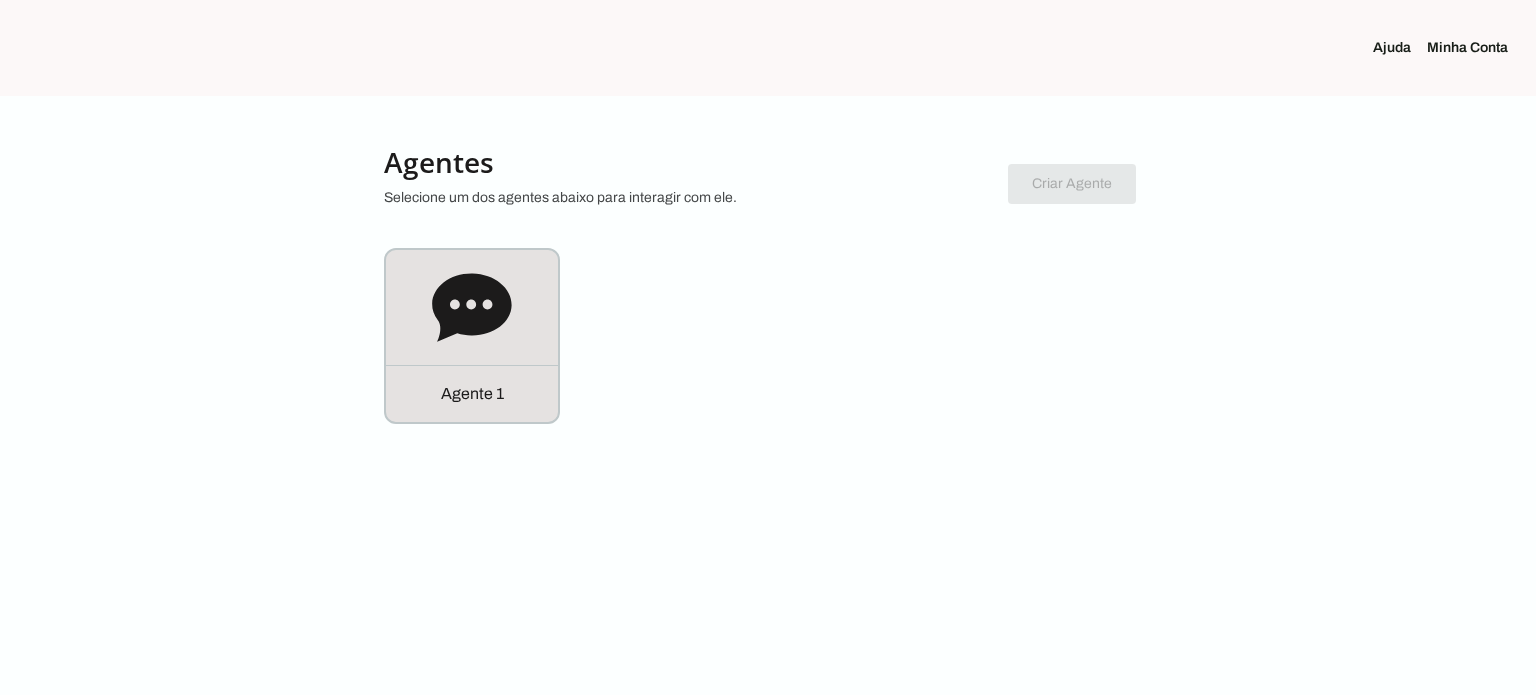 click on "Minha Conta" 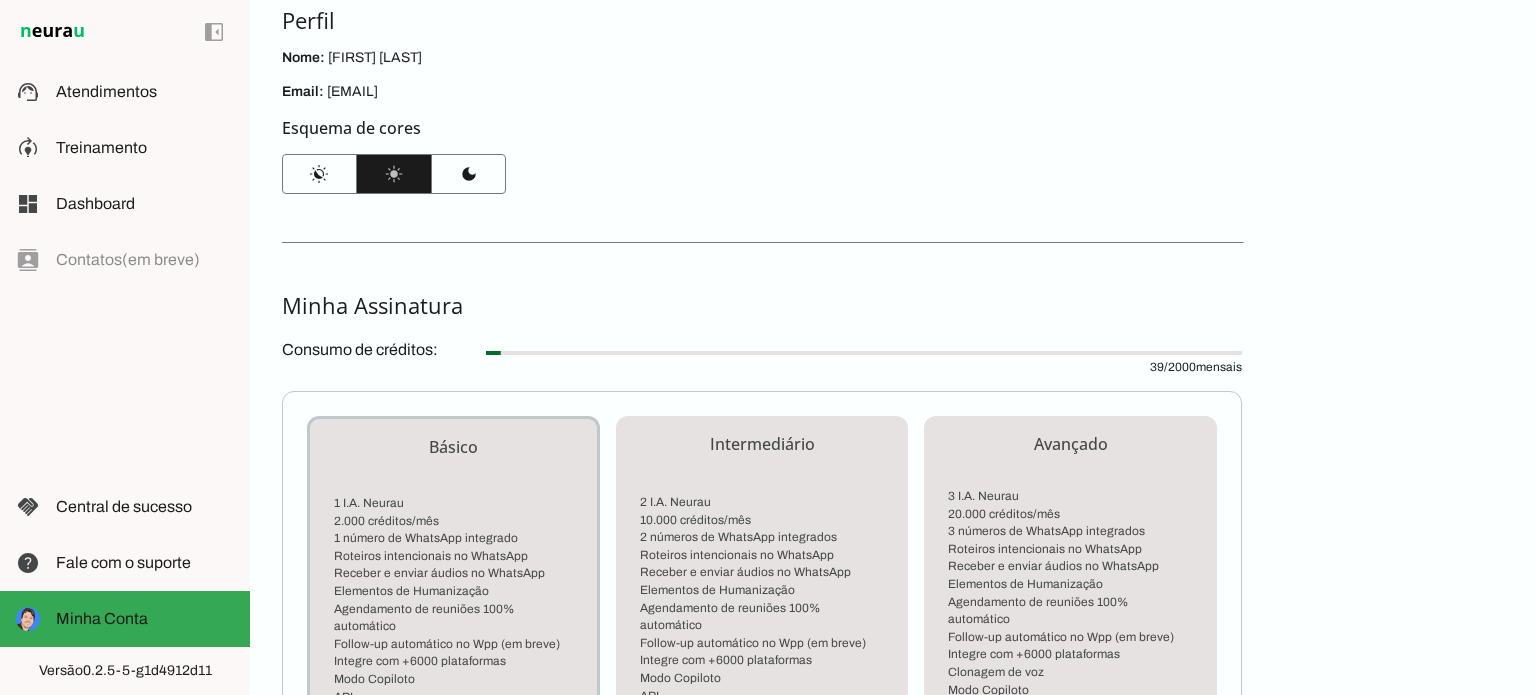 scroll, scrollTop: 0, scrollLeft: 0, axis: both 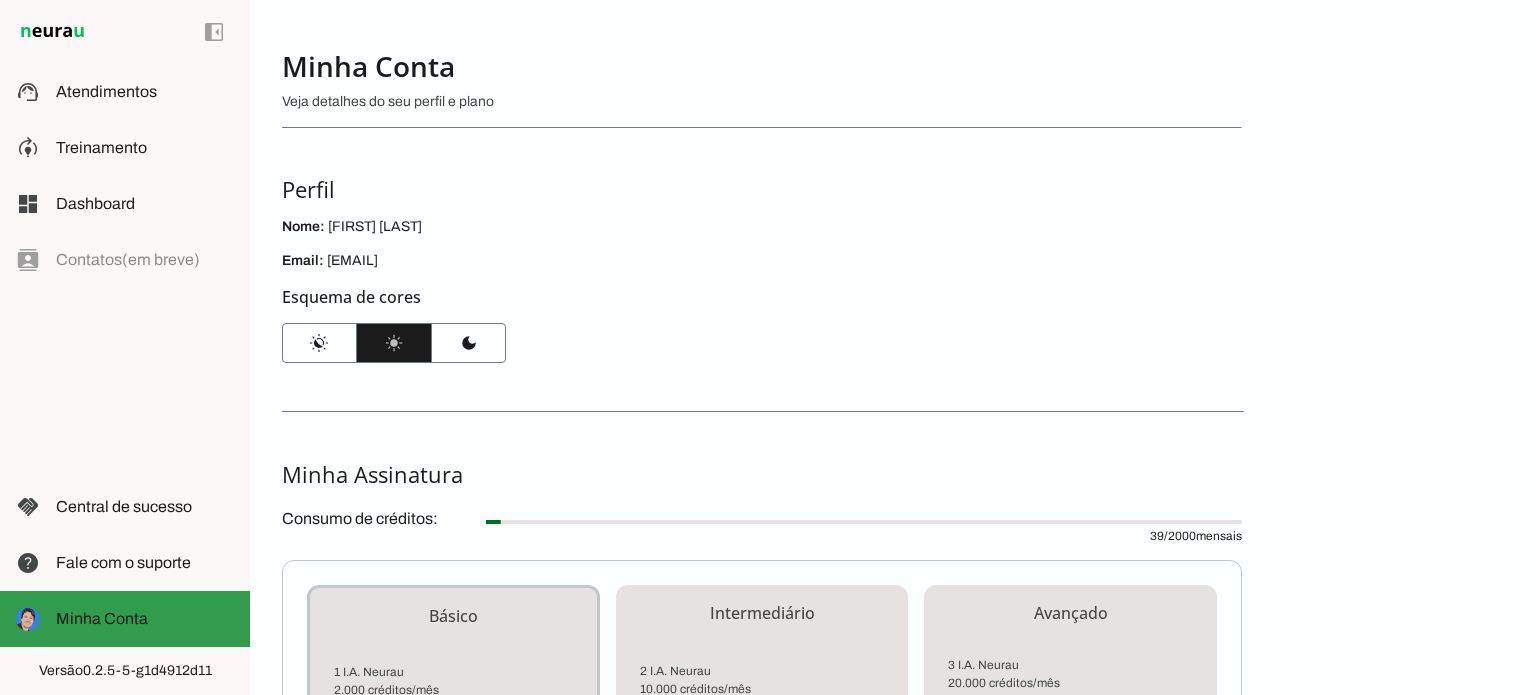 click on "Minha Conta" 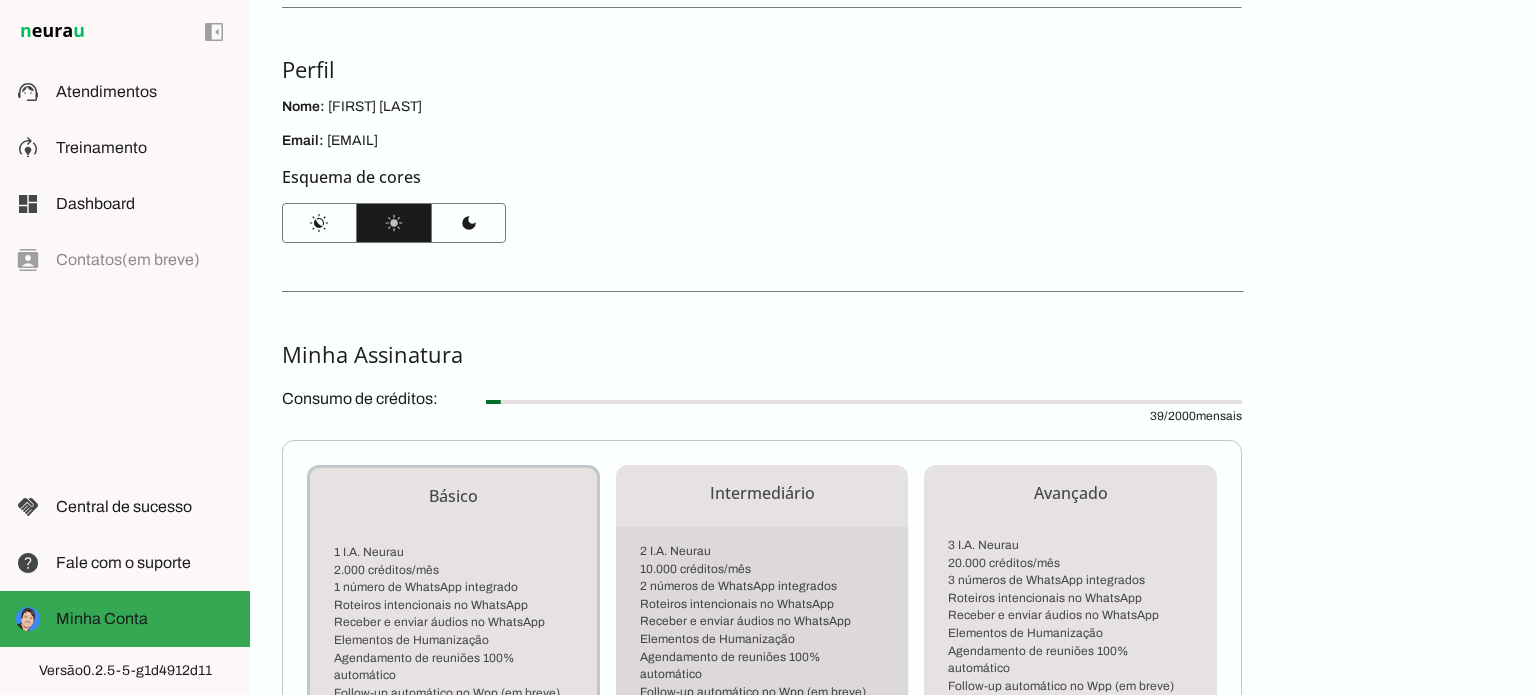 scroll, scrollTop: 40, scrollLeft: 0, axis: vertical 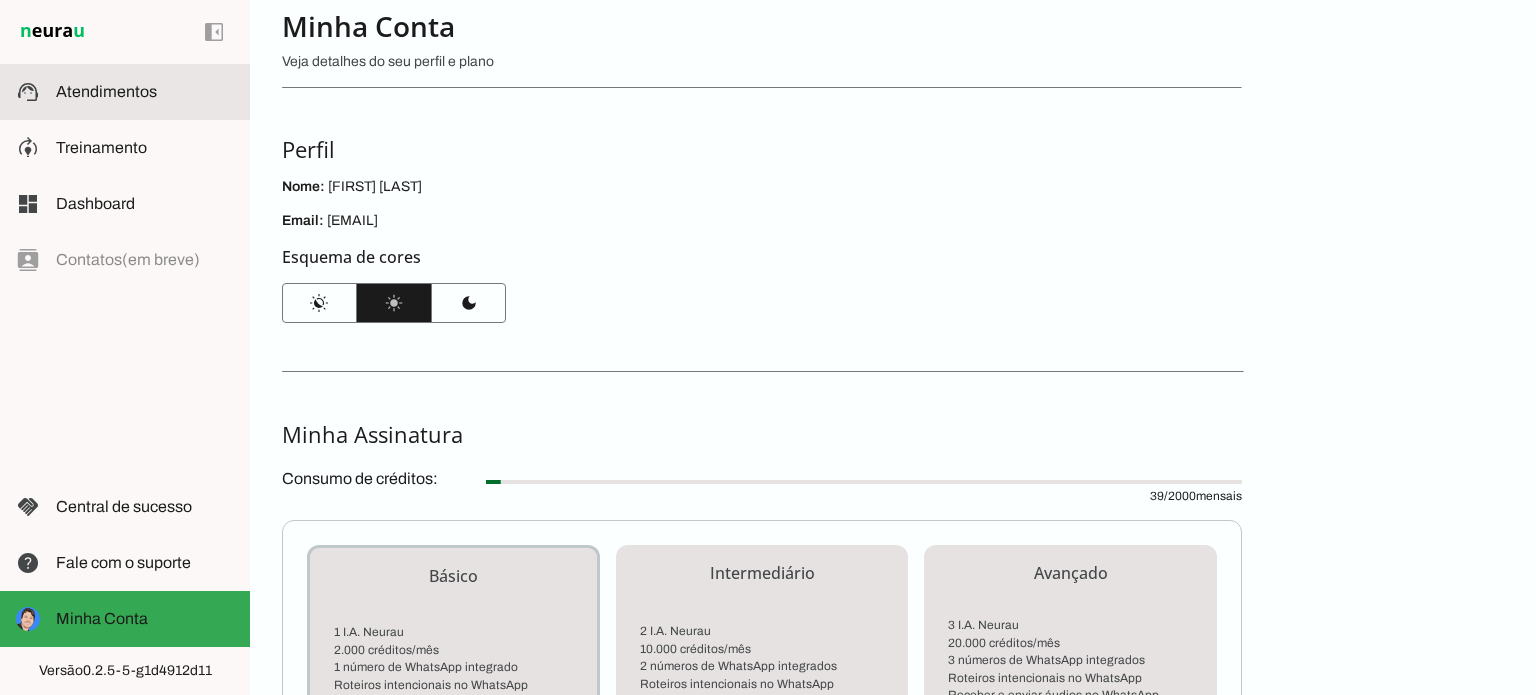 click on "Atendimentos" 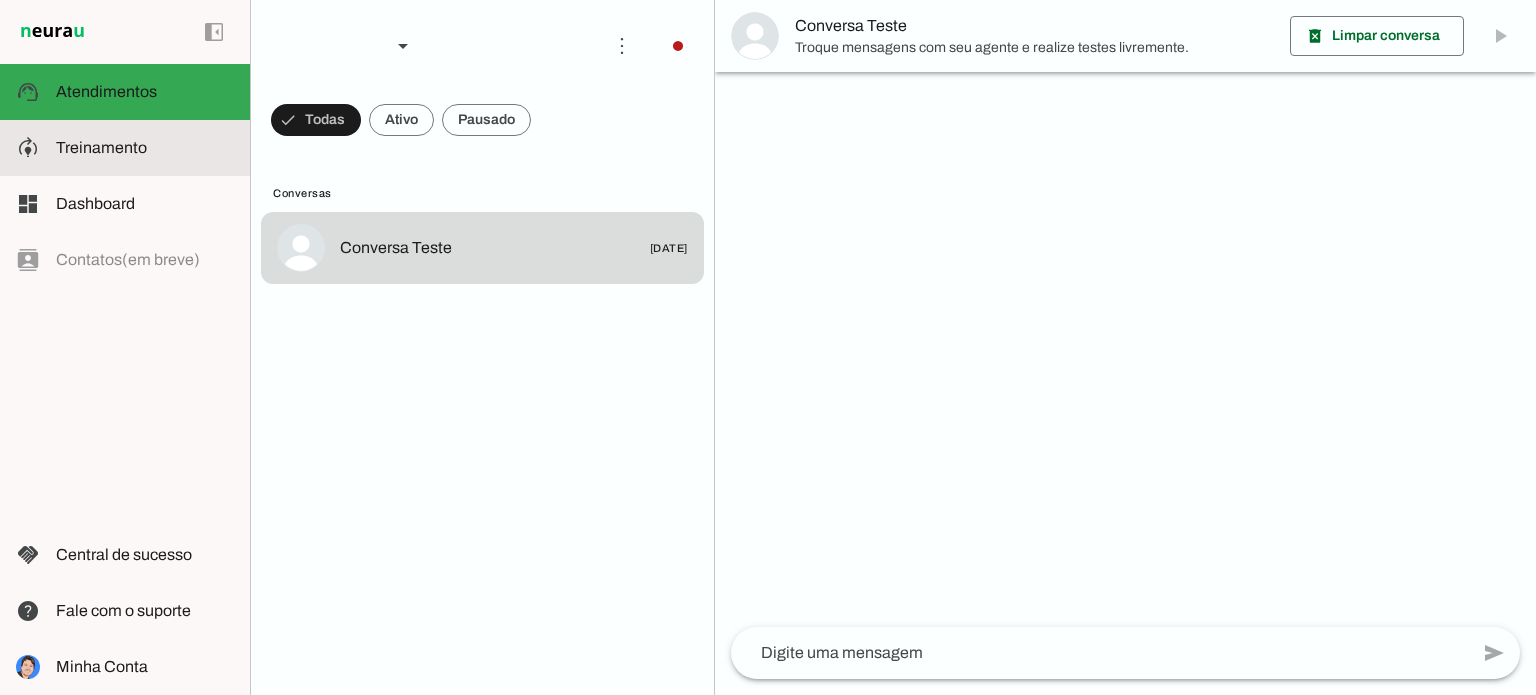 click on "Treinamento" 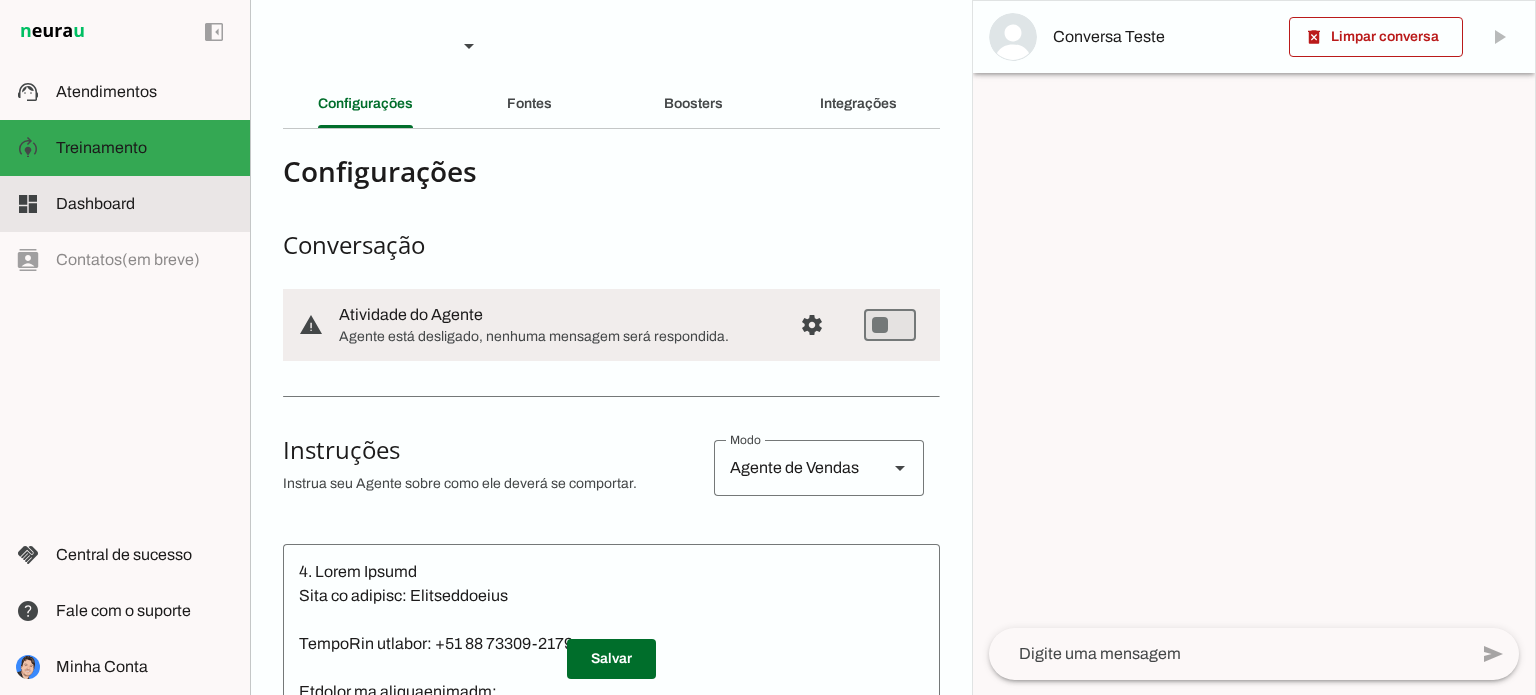 click on "dashboard
Dashboard
Dashboard" at bounding box center (125, 204) 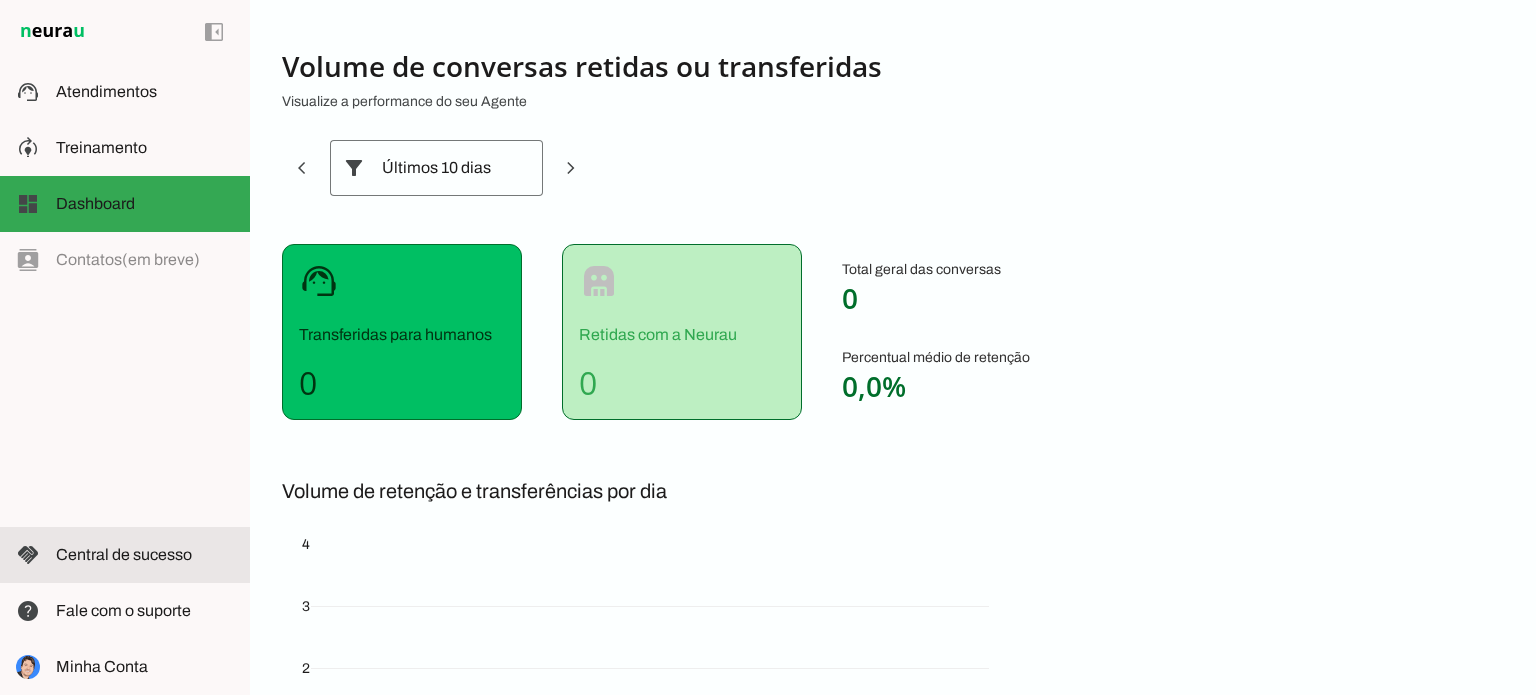 click on "Central de sucesso" 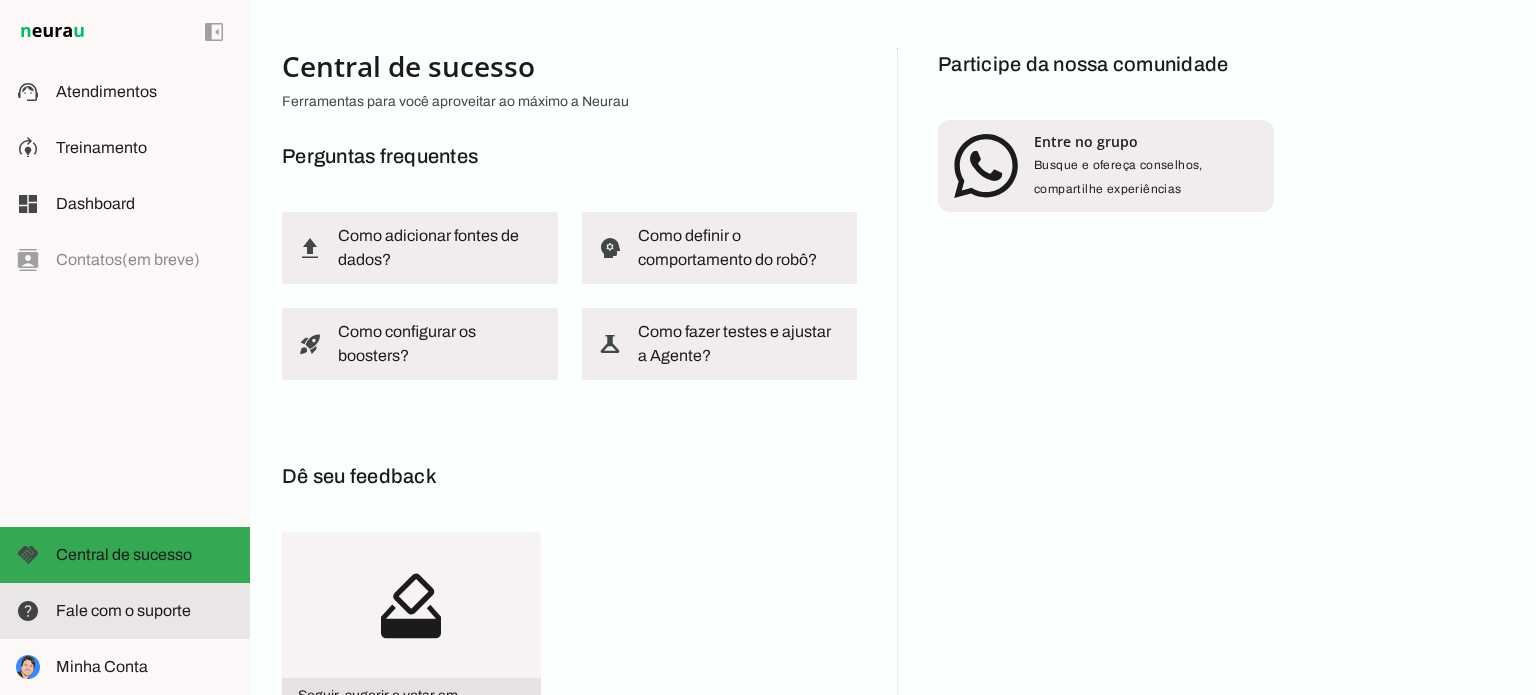click on "help
Fale com o suporte
Fale com o suporte" at bounding box center (125, 611) 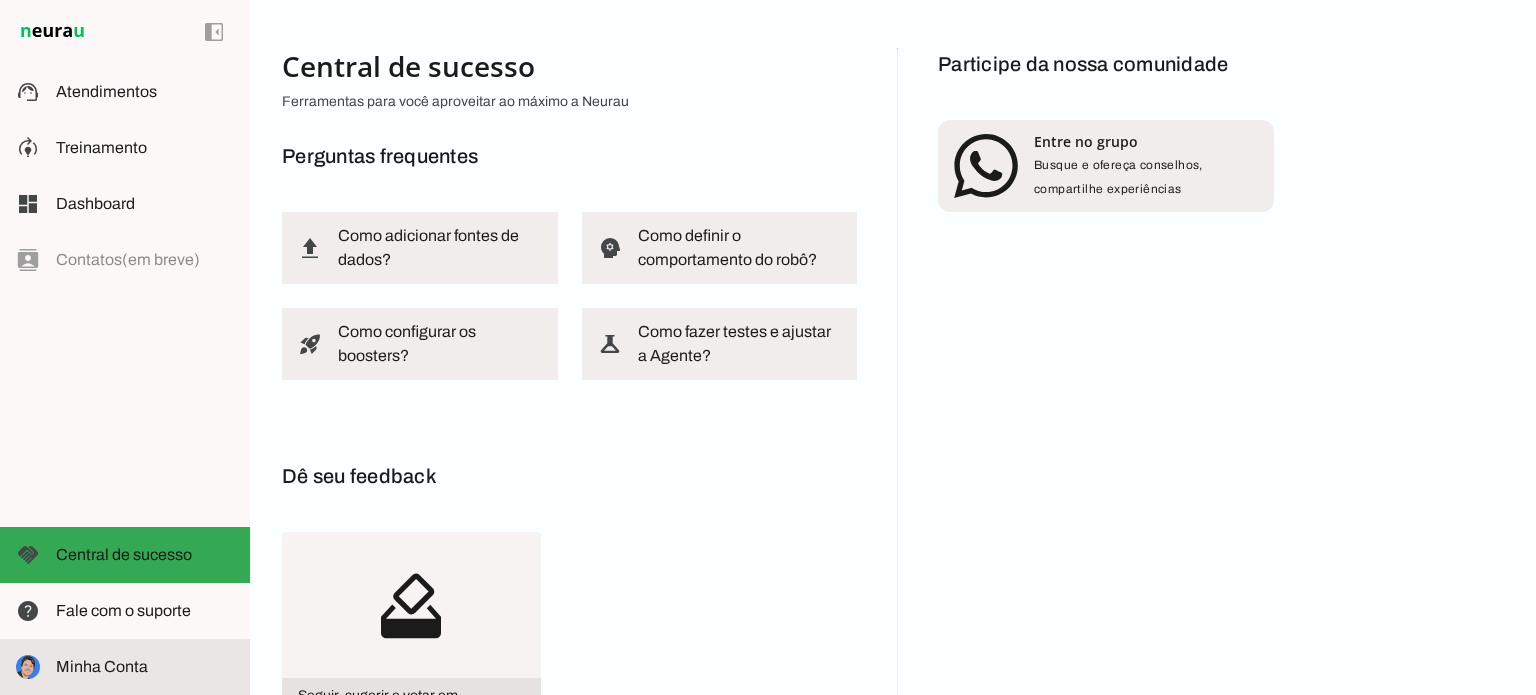 click on "Minha Conta" 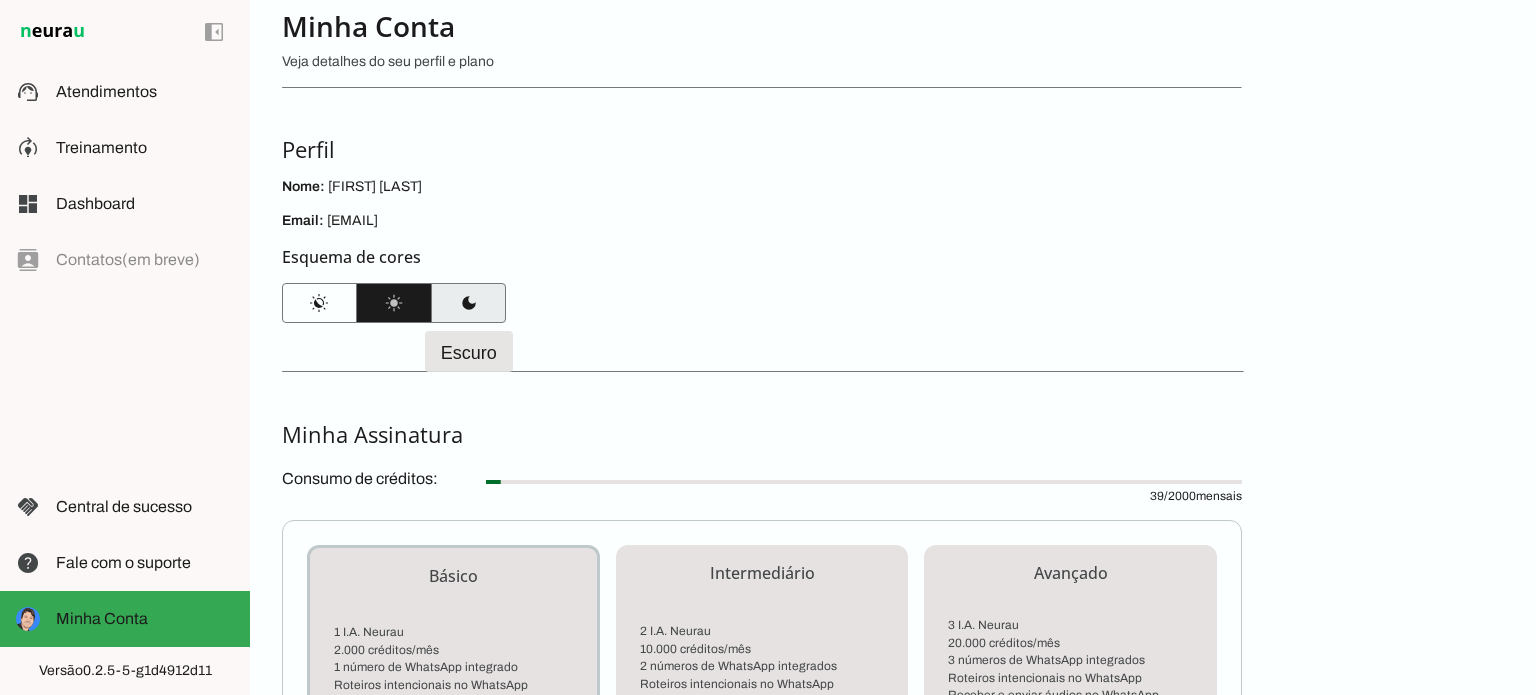 click at bounding box center (468, 303) 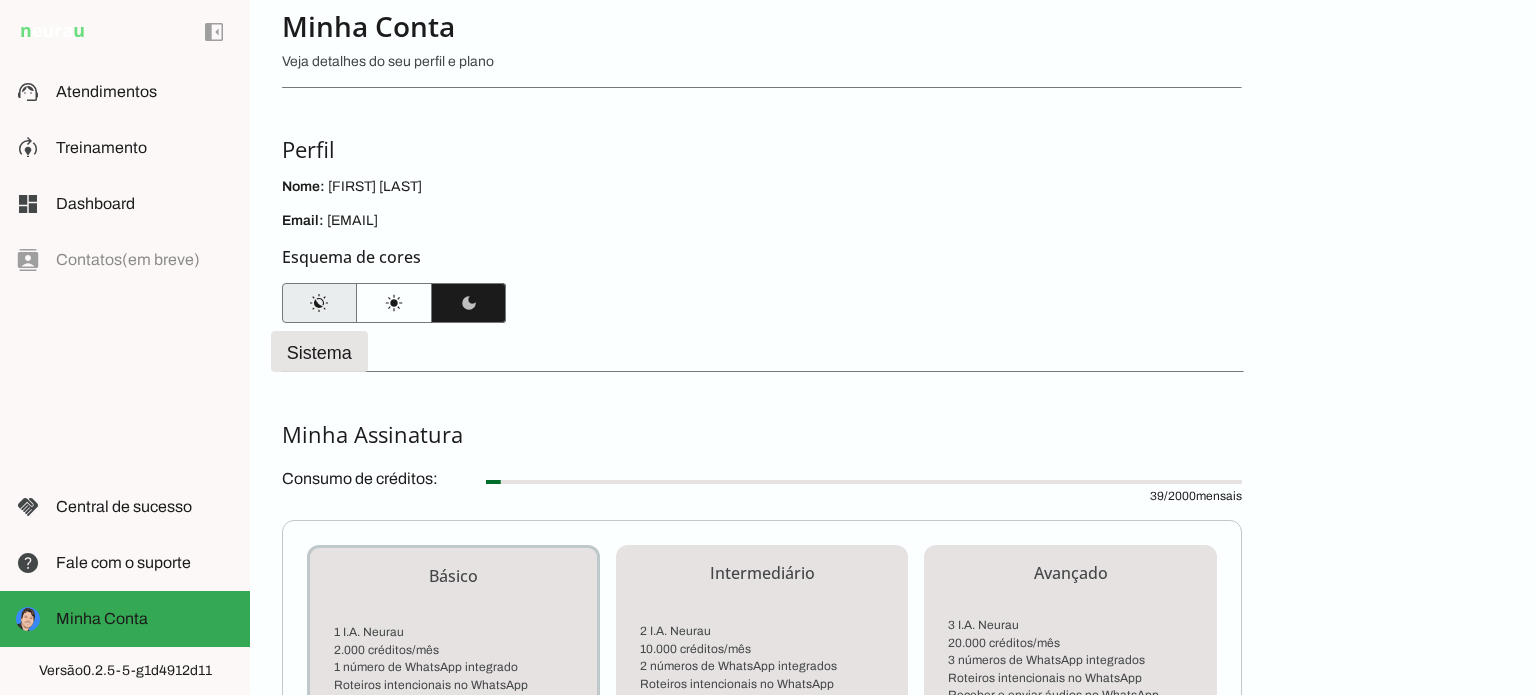 click at bounding box center (319, 303) 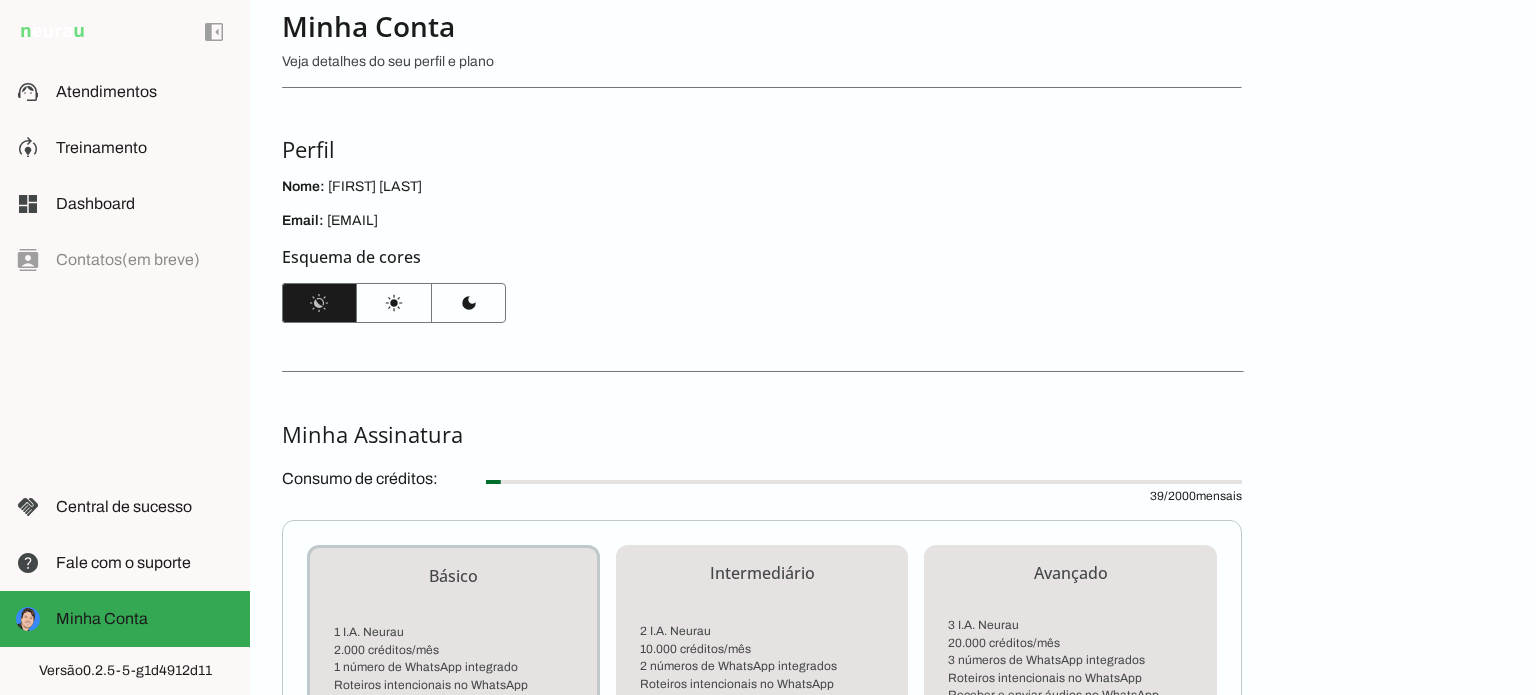 scroll, scrollTop: 140, scrollLeft: 0, axis: vertical 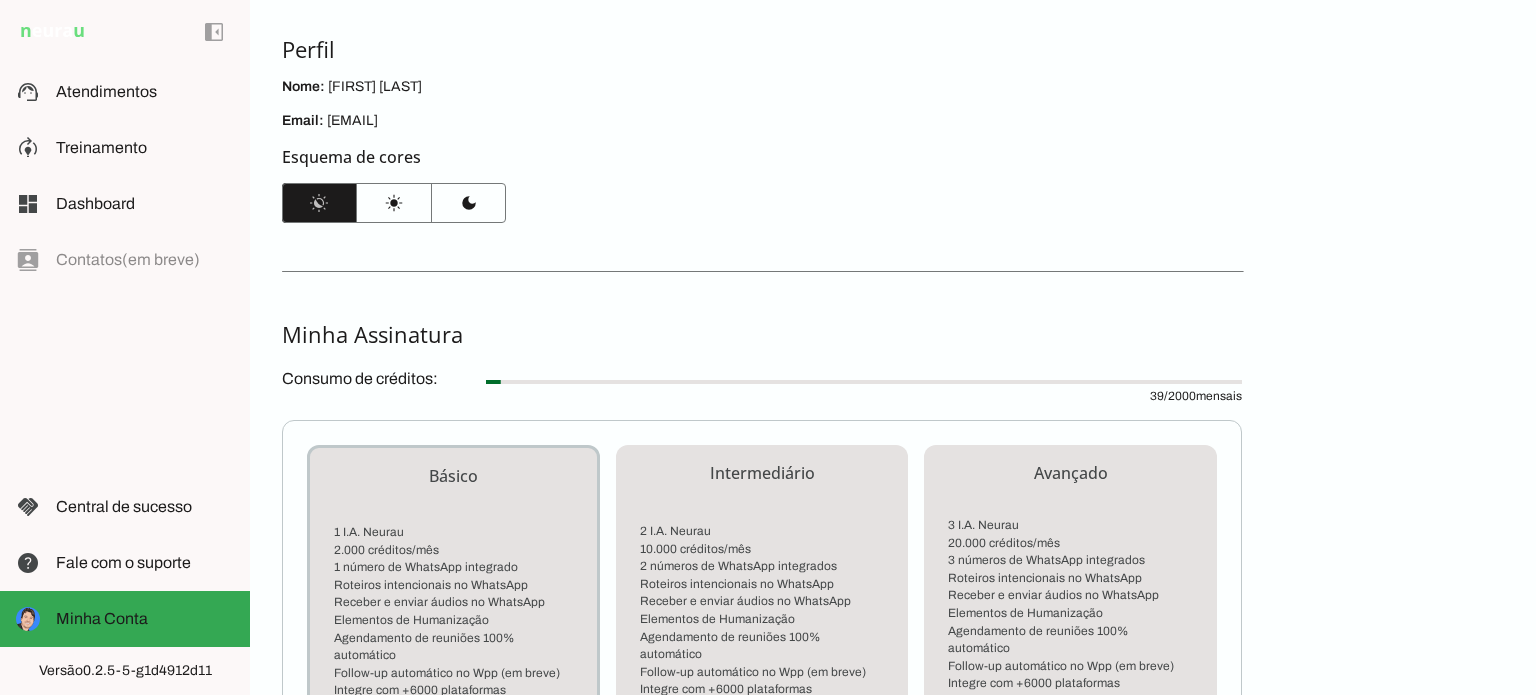 click on "[NUMBER] /
[NUMBER]  mensais" at bounding box center (864, 384) 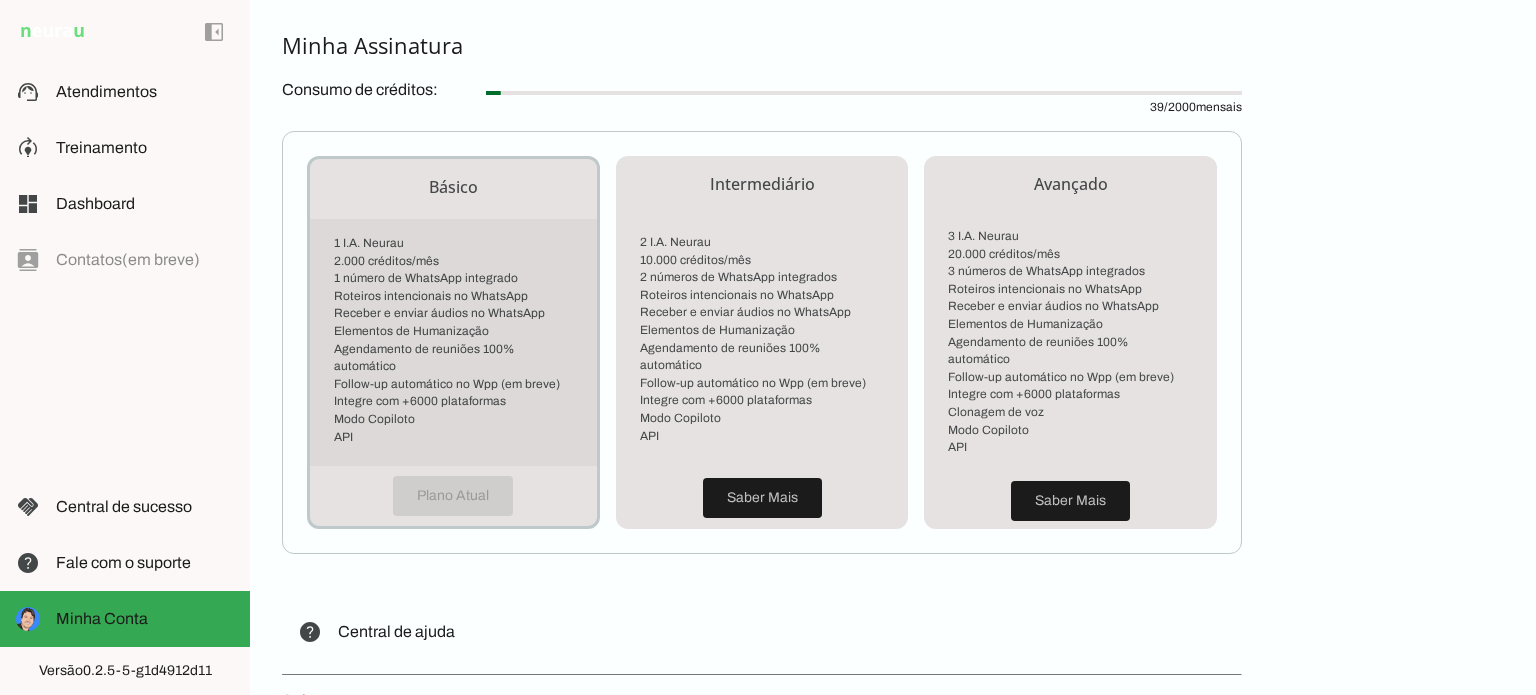 scroll, scrollTop: 440, scrollLeft: 0, axis: vertical 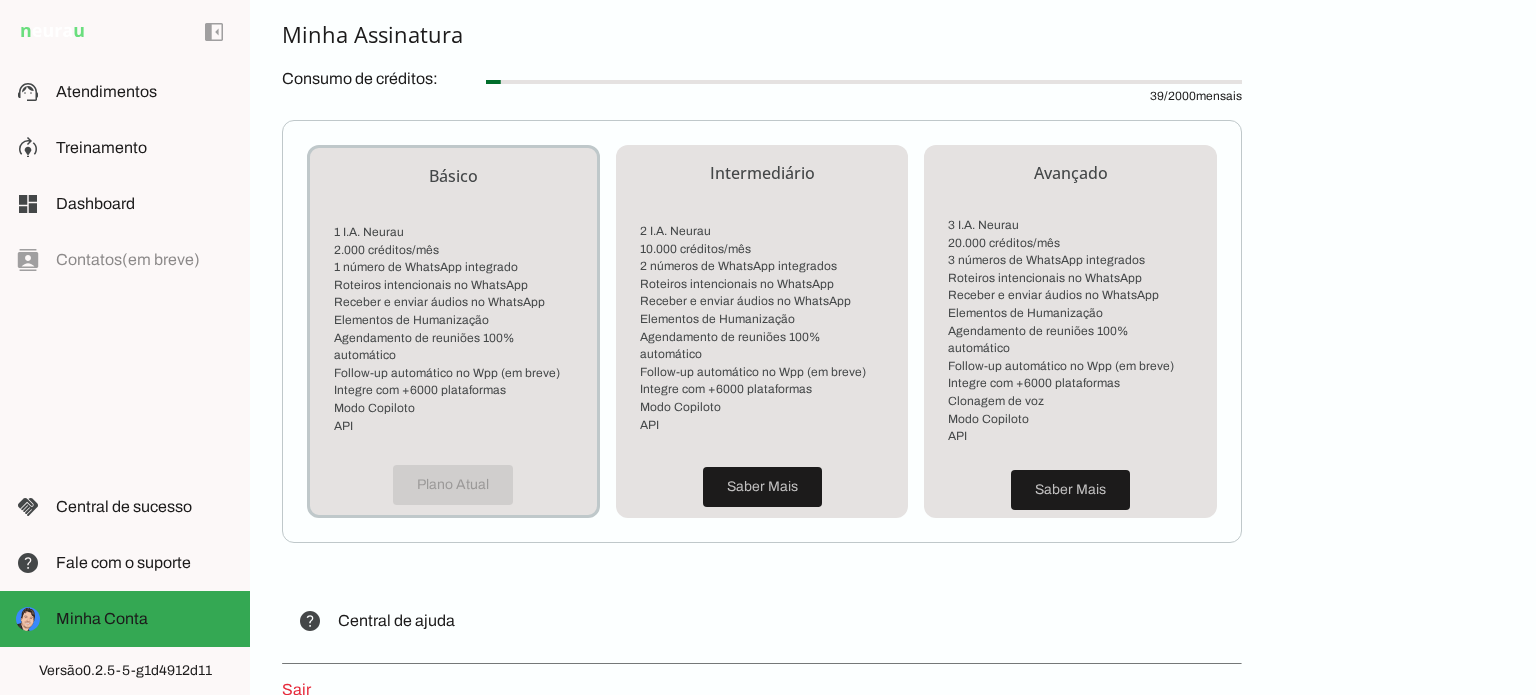 click on "Plano Atual" at bounding box center (453, 485) 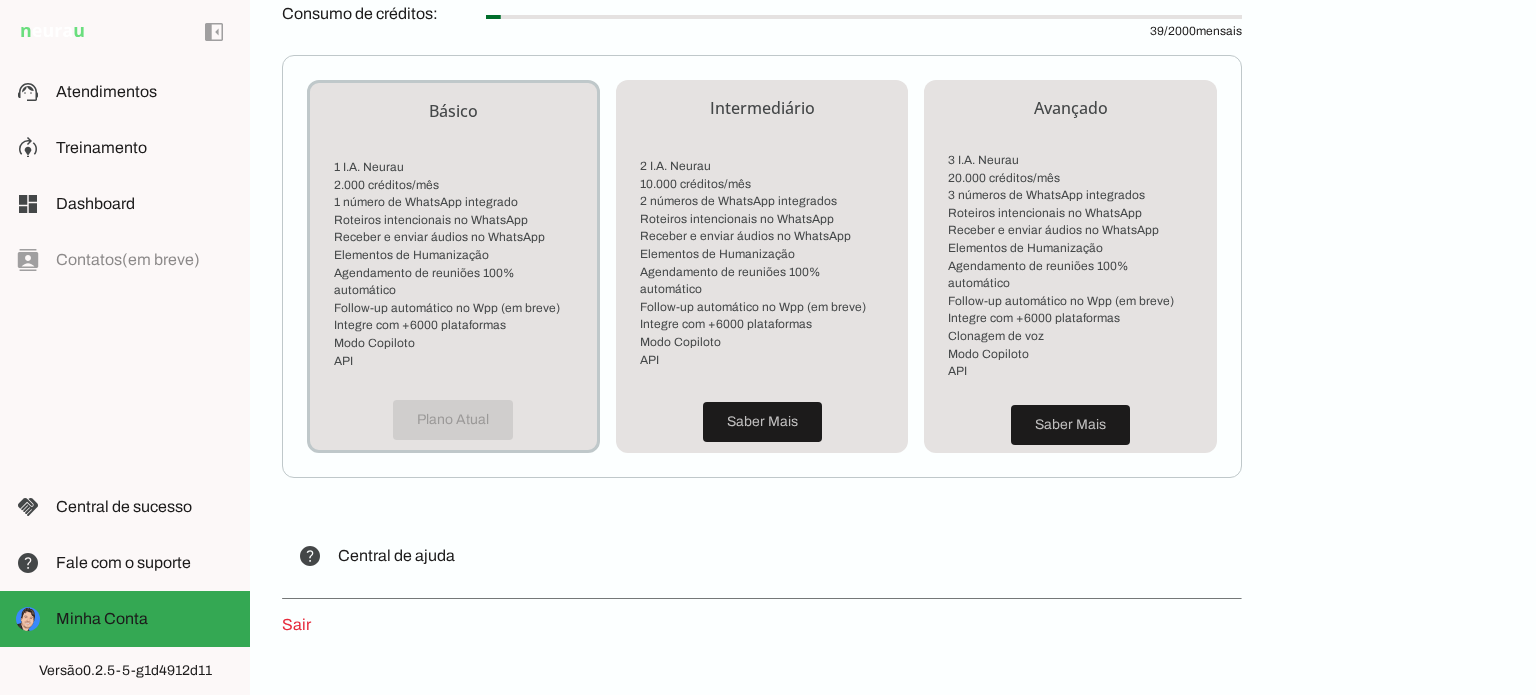 scroll, scrollTop: 540, scrollLeft: 0, axis: vertical 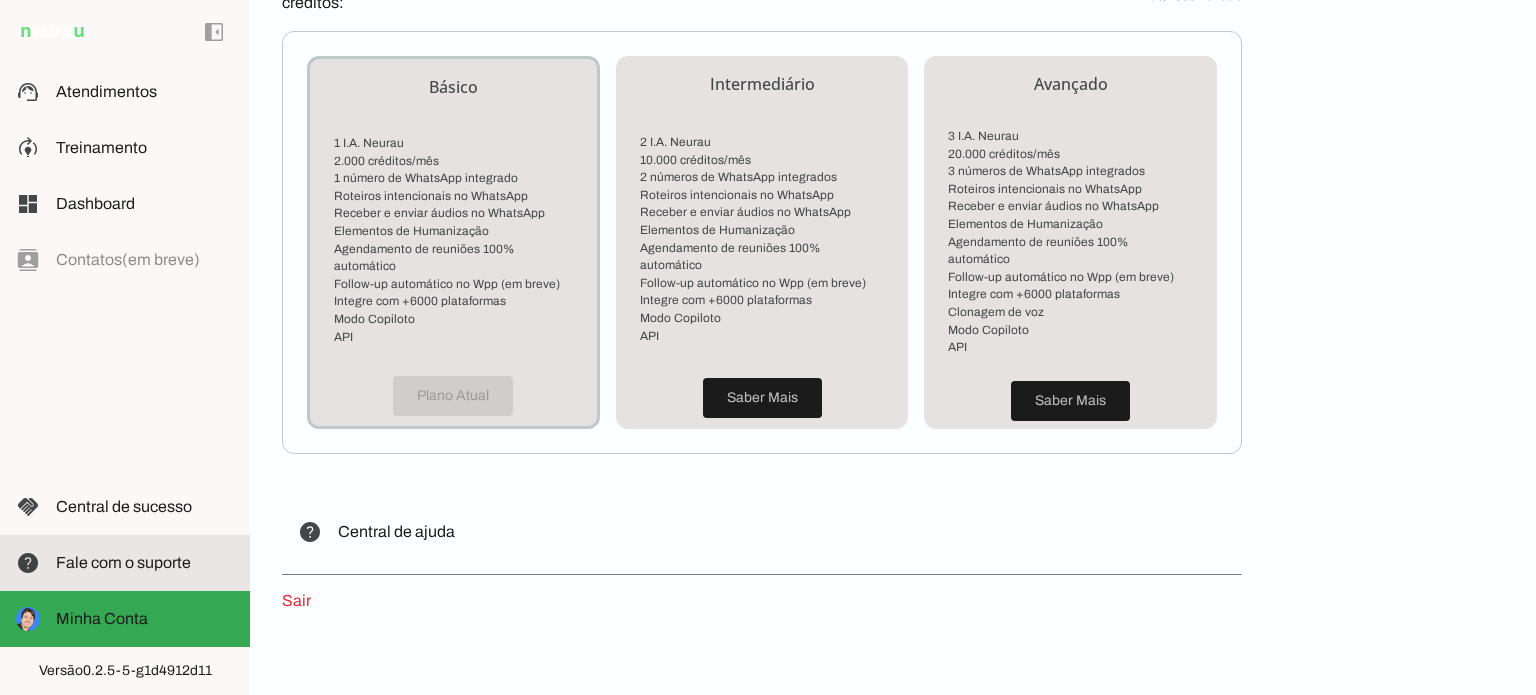 click on "Fale com o suporte" 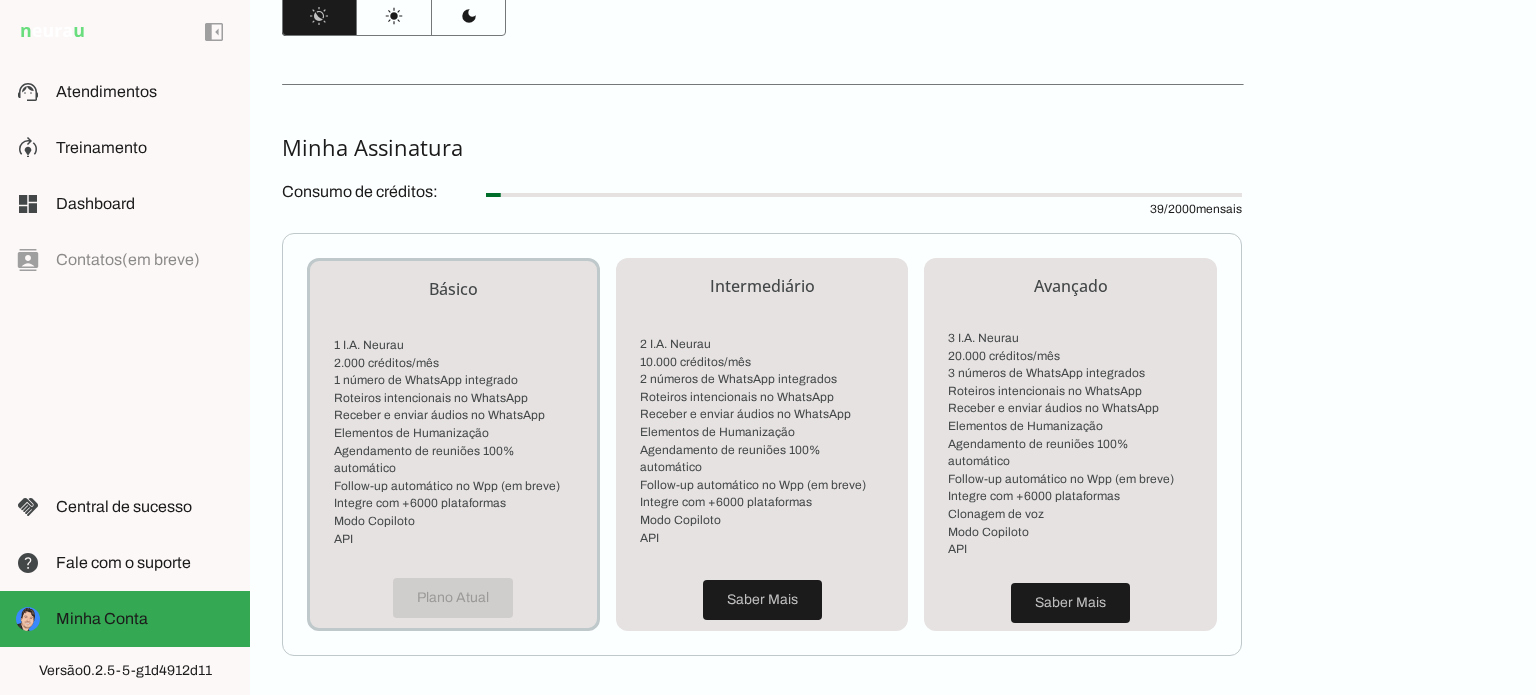 scroll, scrollTop: 0, scrollLeft: 0, axis: both 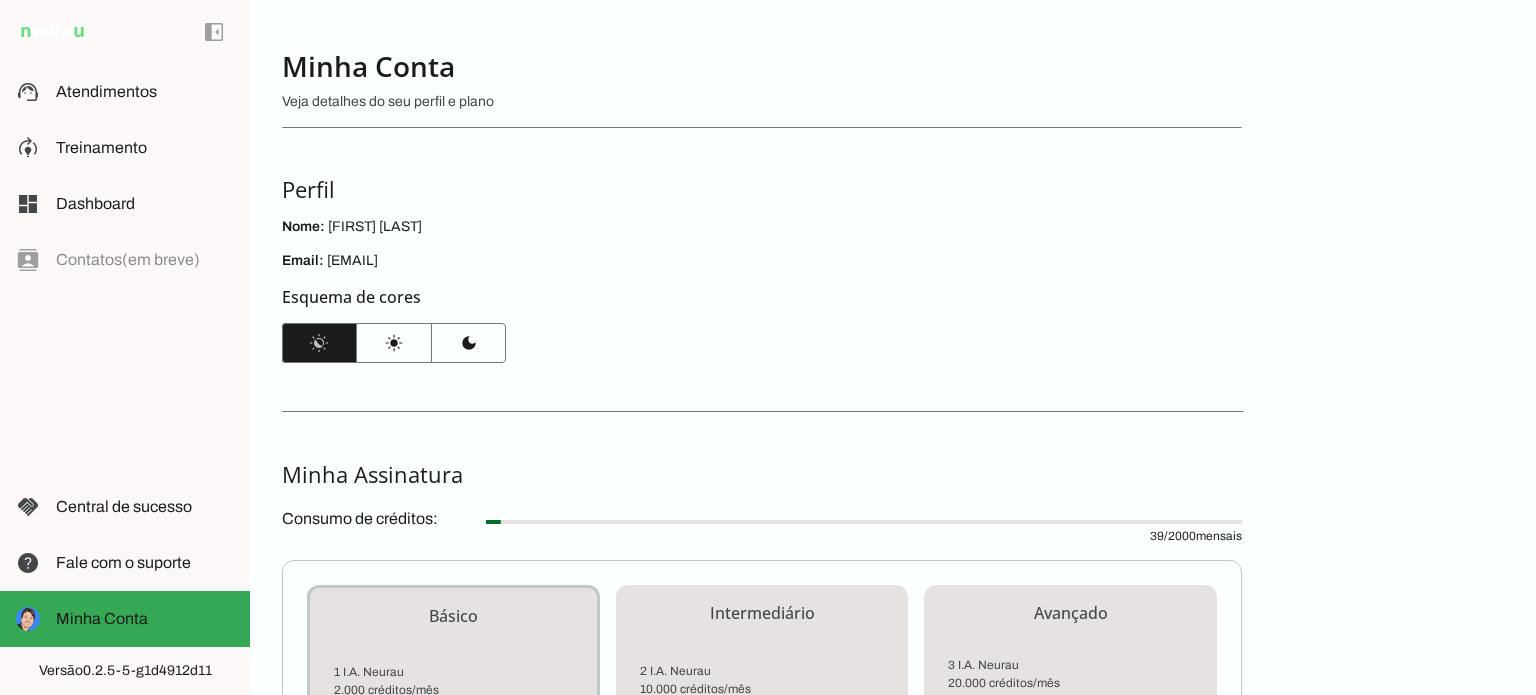 click on "left_panel_open
left_panel_close" 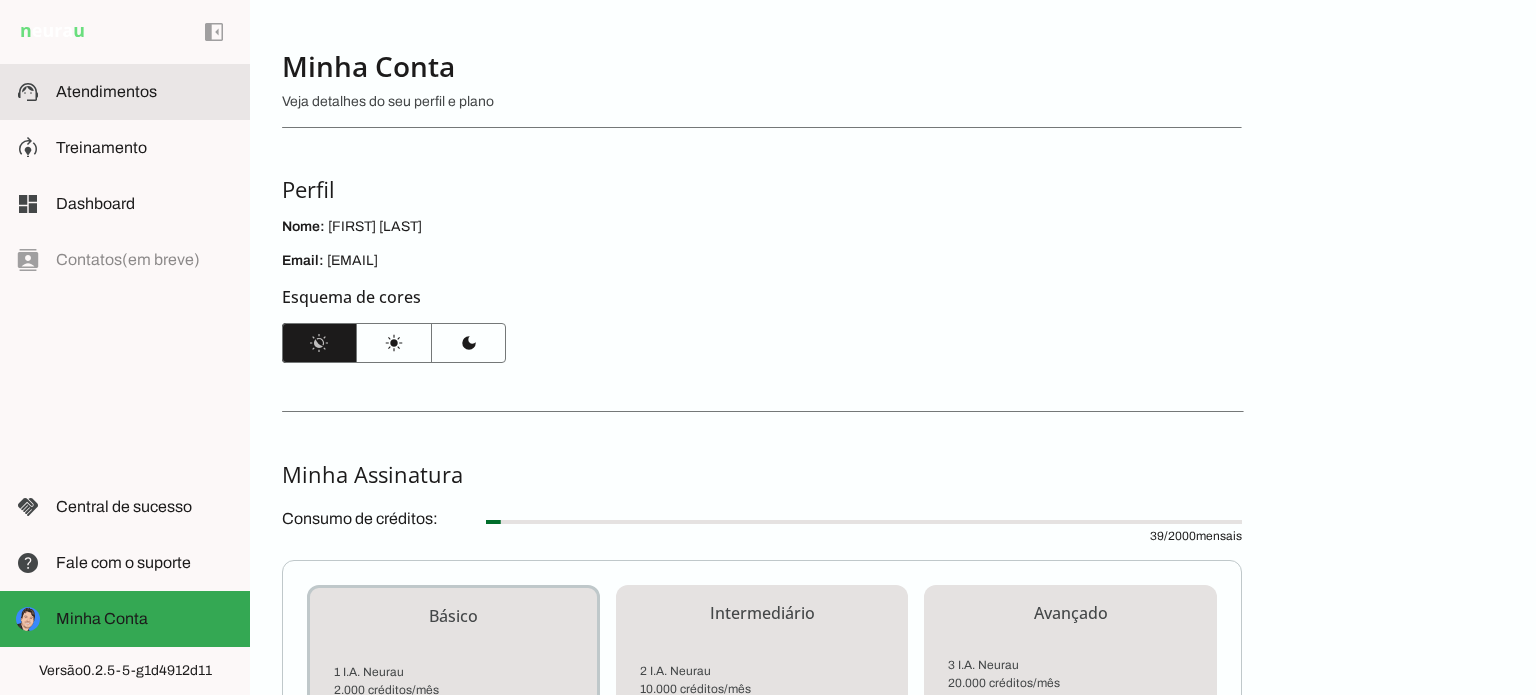 click on "Atendimentos" 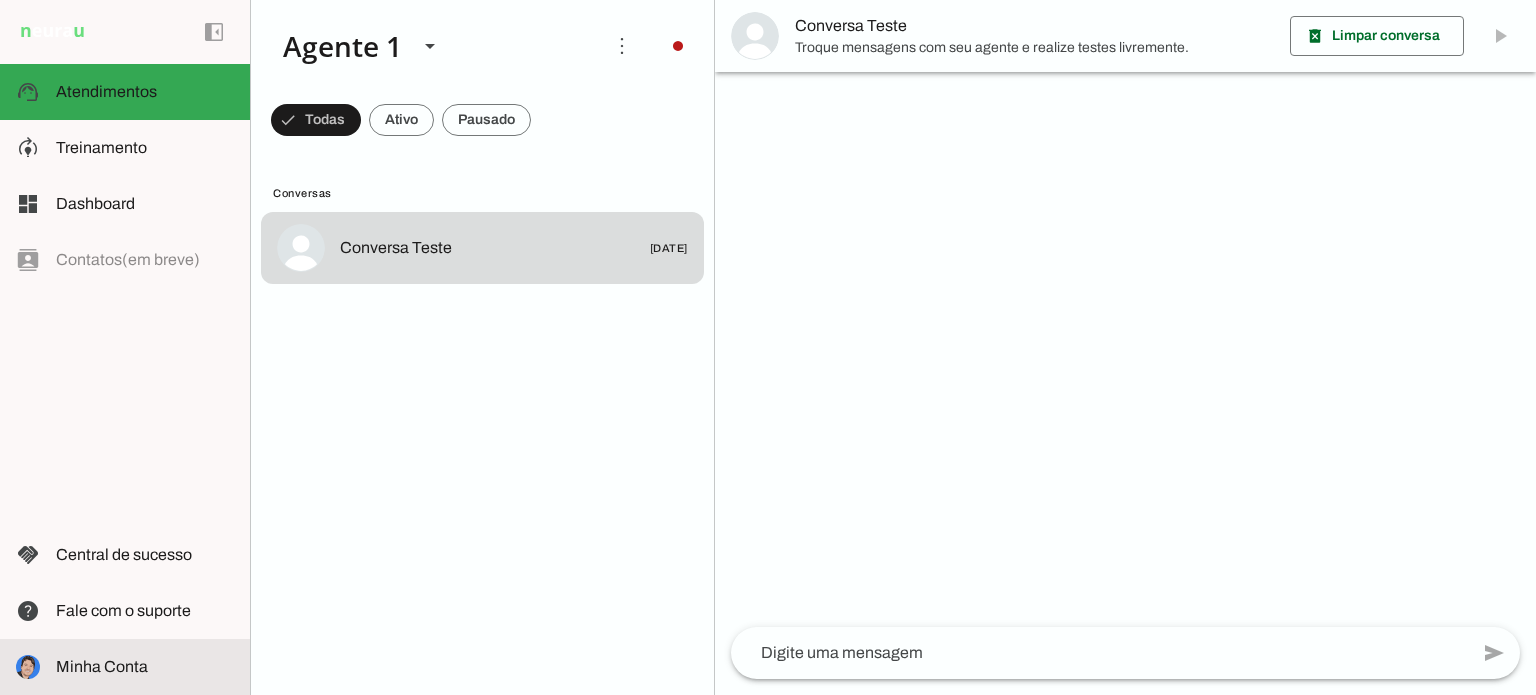 click on "Minha Conta" 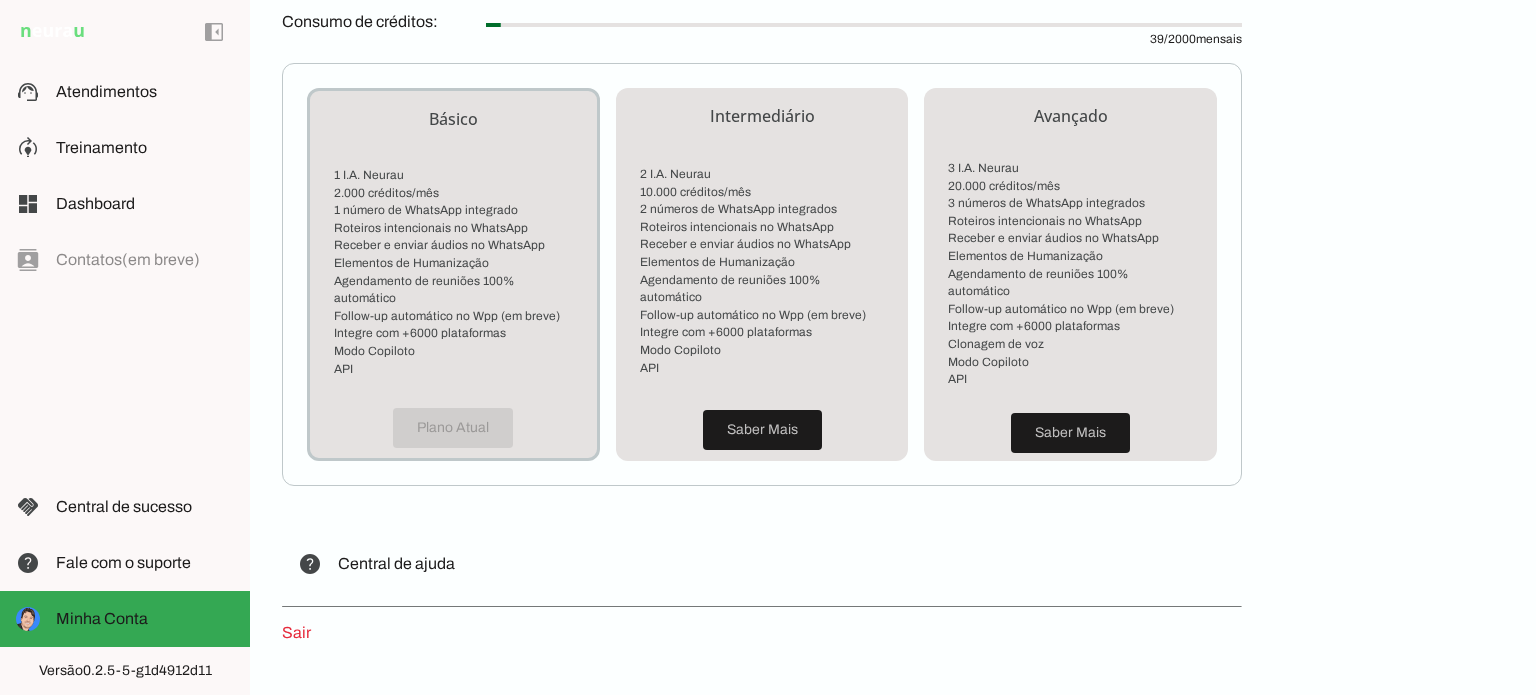 scroll, scrollTop: 500, scrollLeft: 0, axis: vertical 